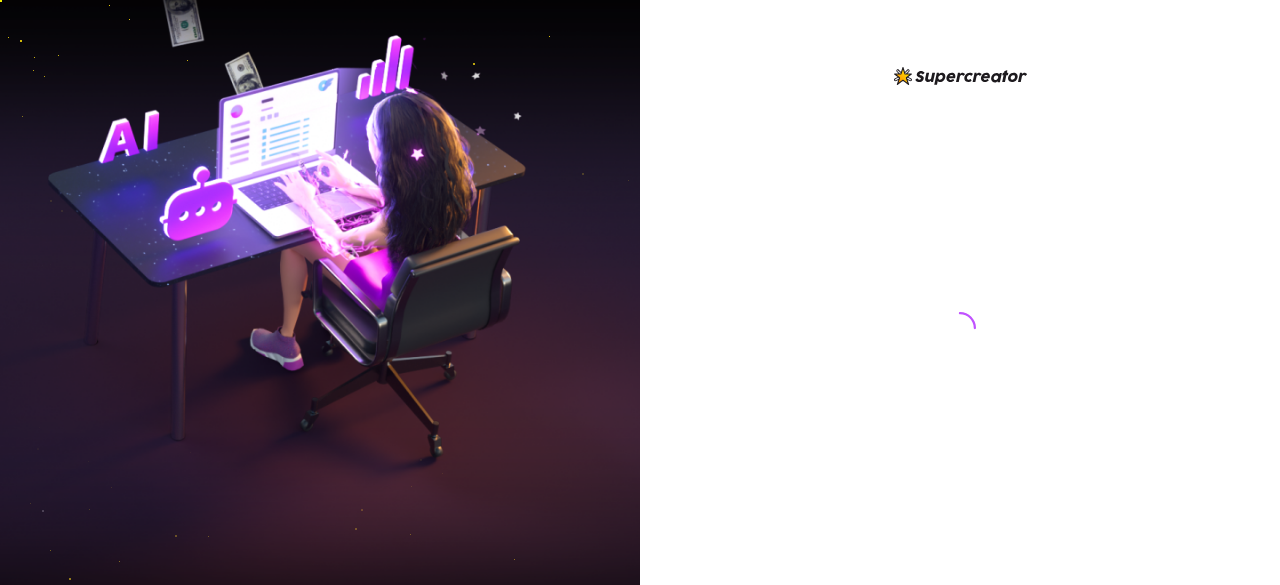 scroll, scrollTop: 0, scrollLeft: 0, axis: both 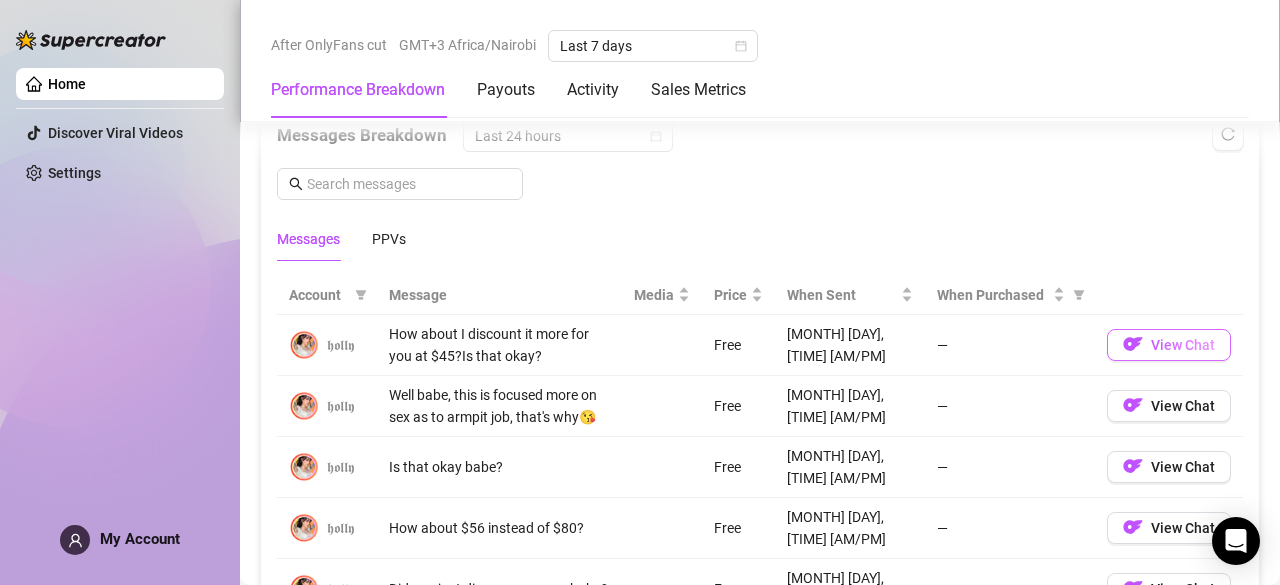 click on "View Chat" at bounding box center (1183, 345) 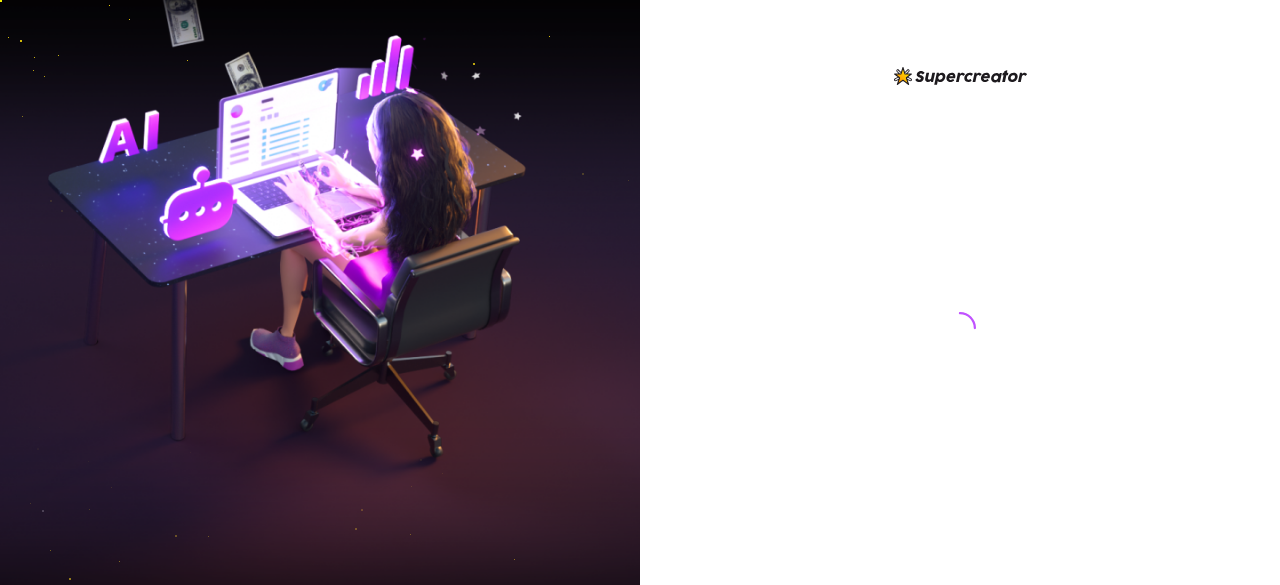 scroll, scrollTop: 0, scrollLeft: 0, axis: both 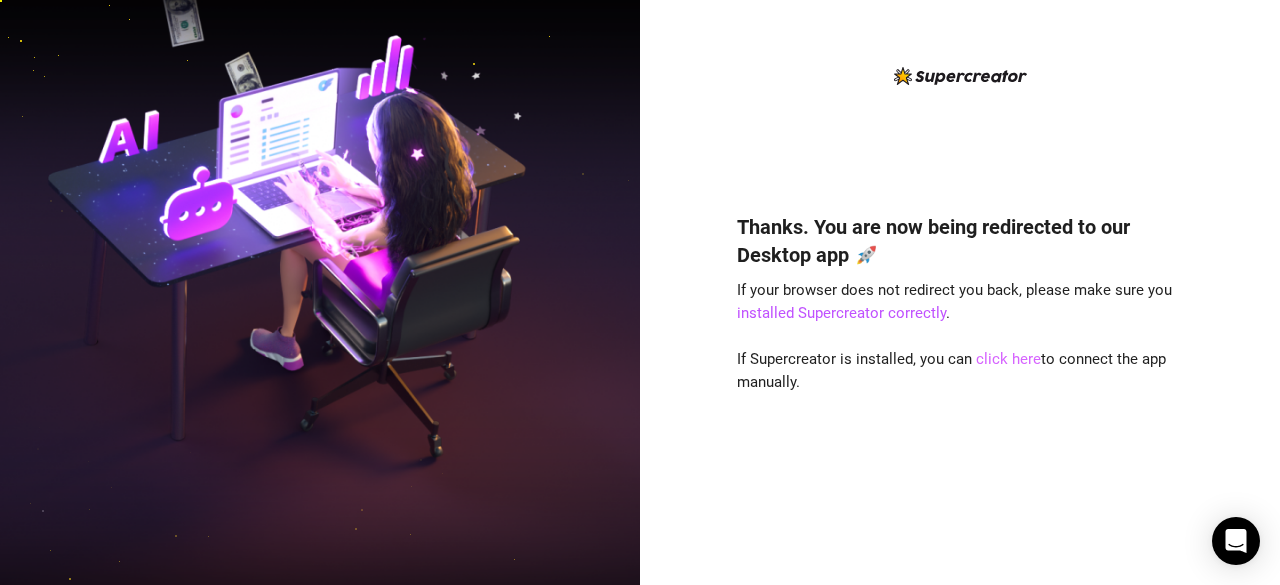 click on "click here" at bounding box center [1008, 359] 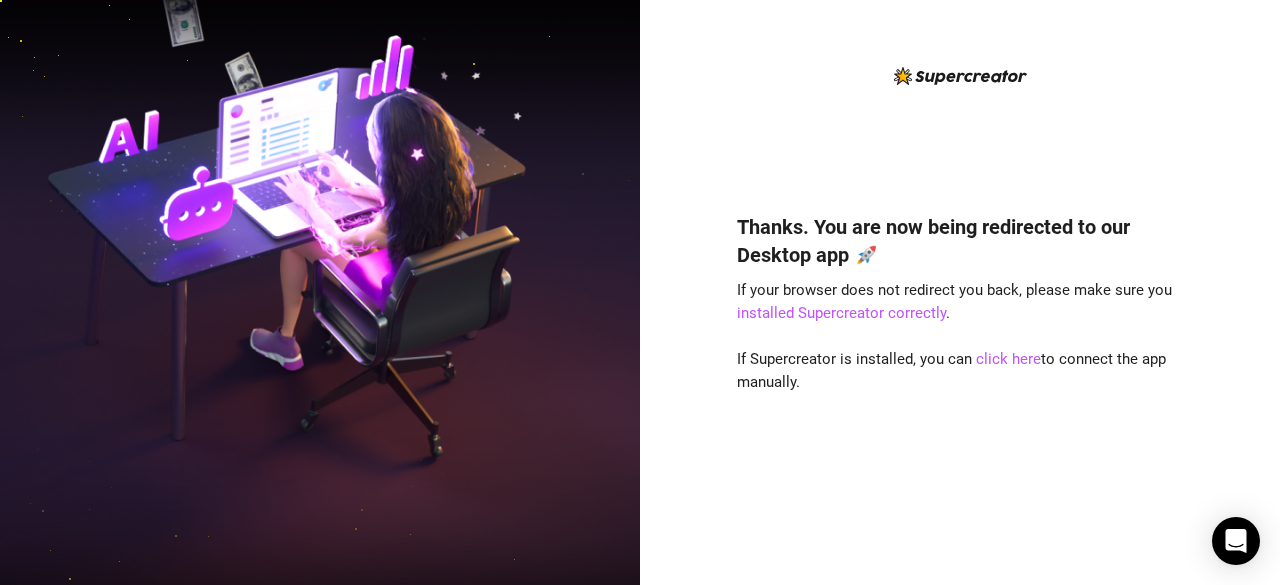 click on "Thanks. You are now being redirected to our Desktop app 🚀 If your browser does not redirect you back, please make sure you   installed Supercreator correctly . If Supercreator is installed, you can   click here  to connect the app manually." at bounding box center (960, 308) 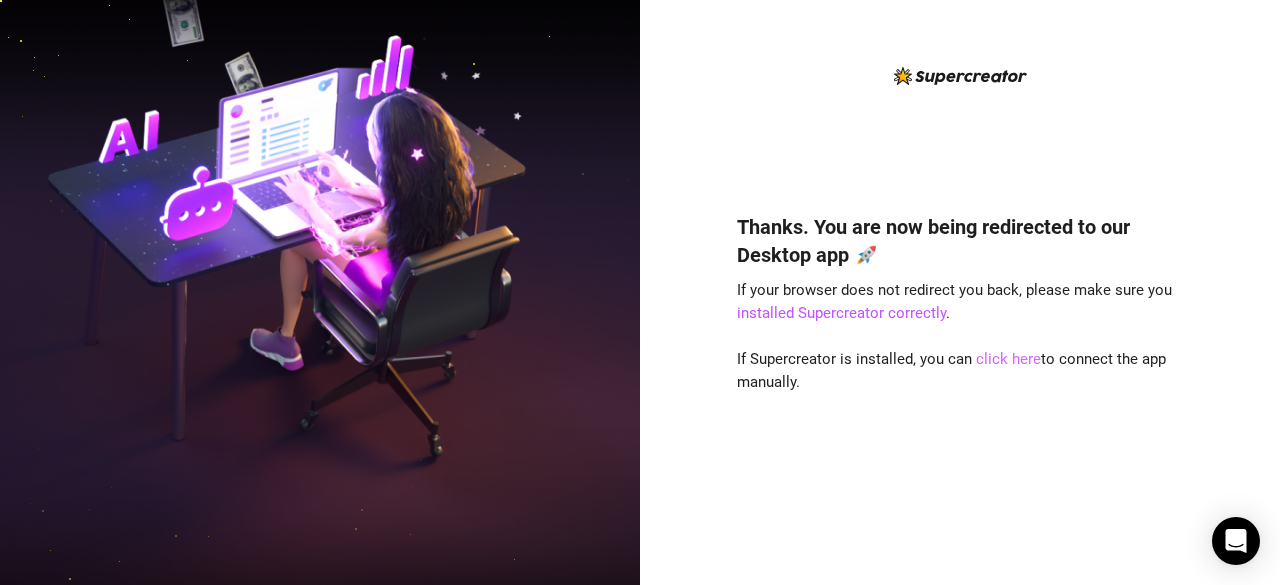 click on "click here" at bounding box center (1008, 359) 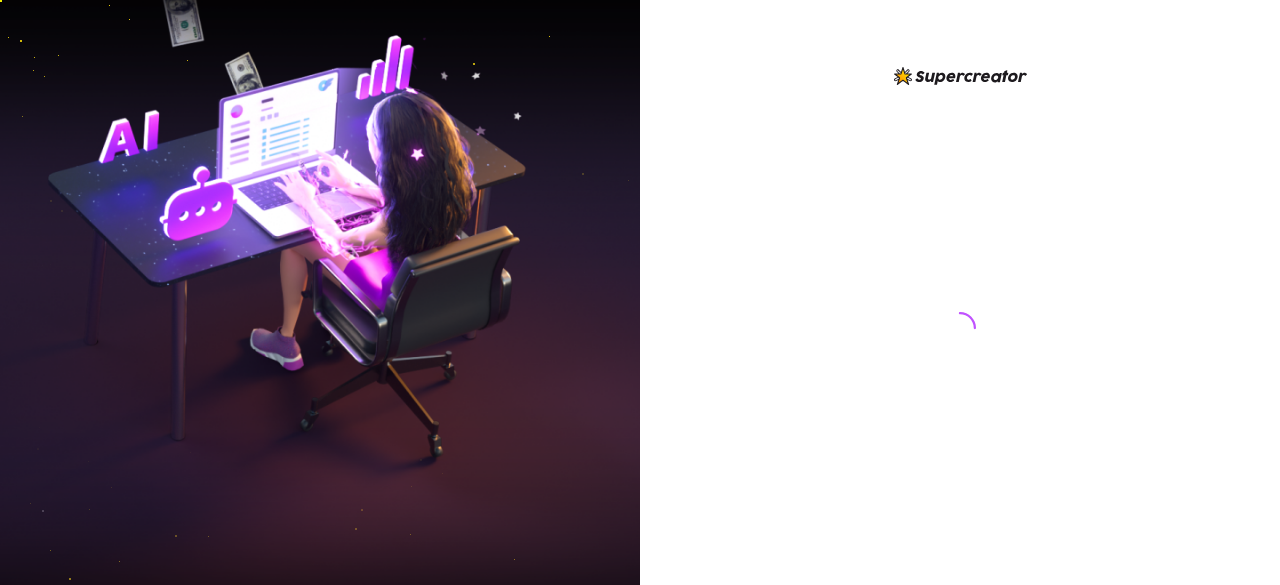 scroll, scrollTop: 0, scrollLeft: 0, axis: both 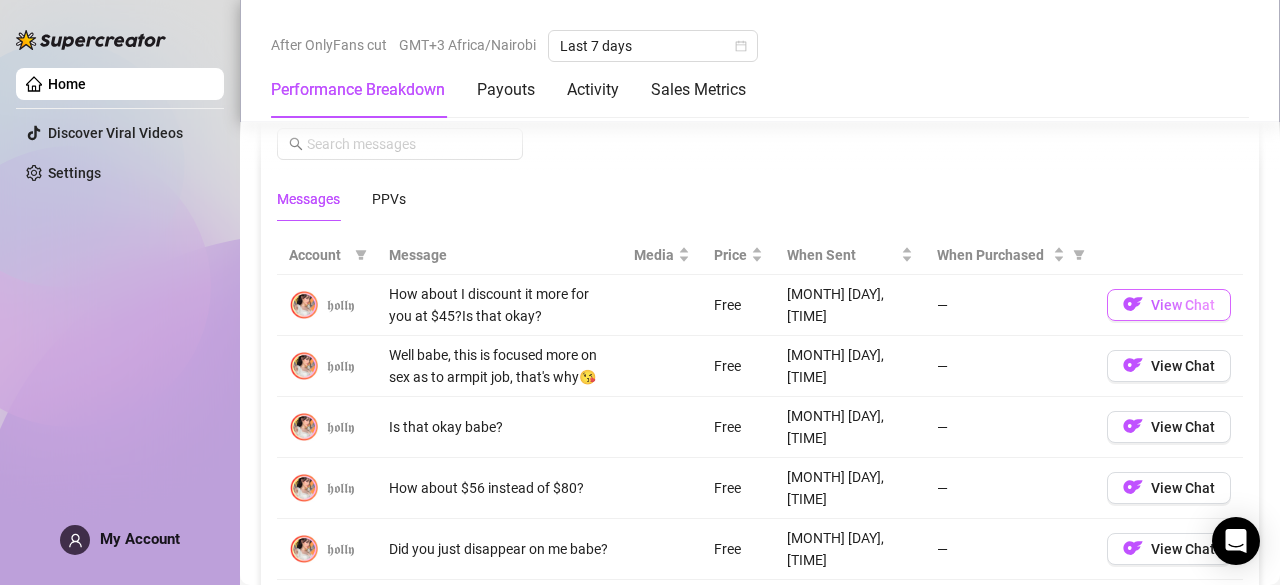 click on "View Chat" at bounding box center [1183, 305] 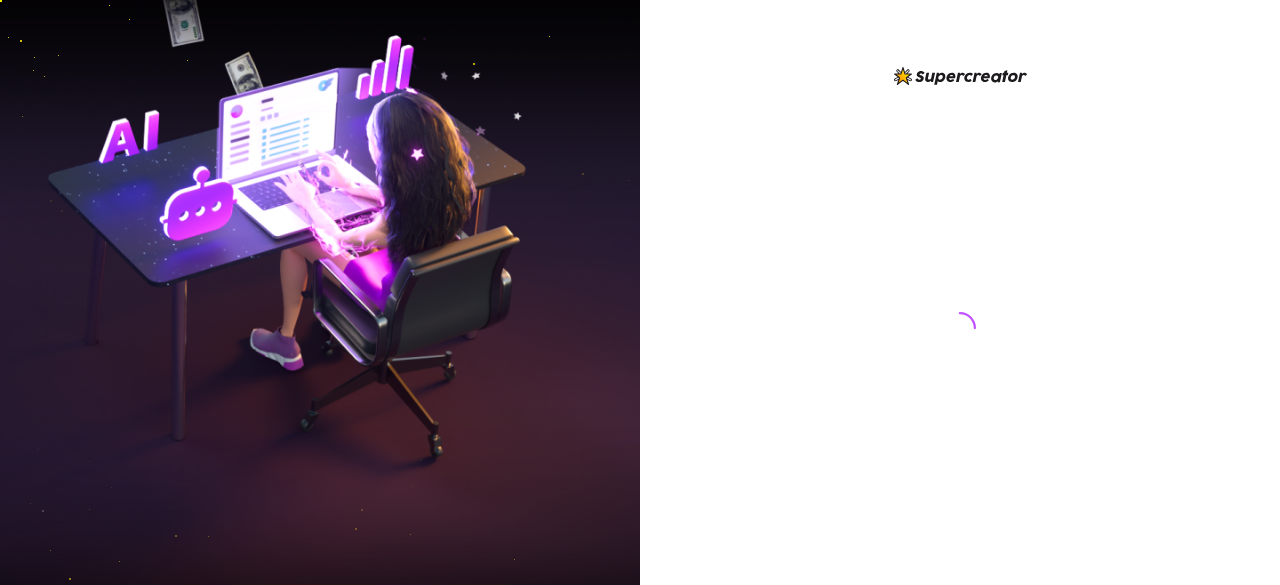 scroll, scrollTop: 0, scrollLeft: 0, axis: both 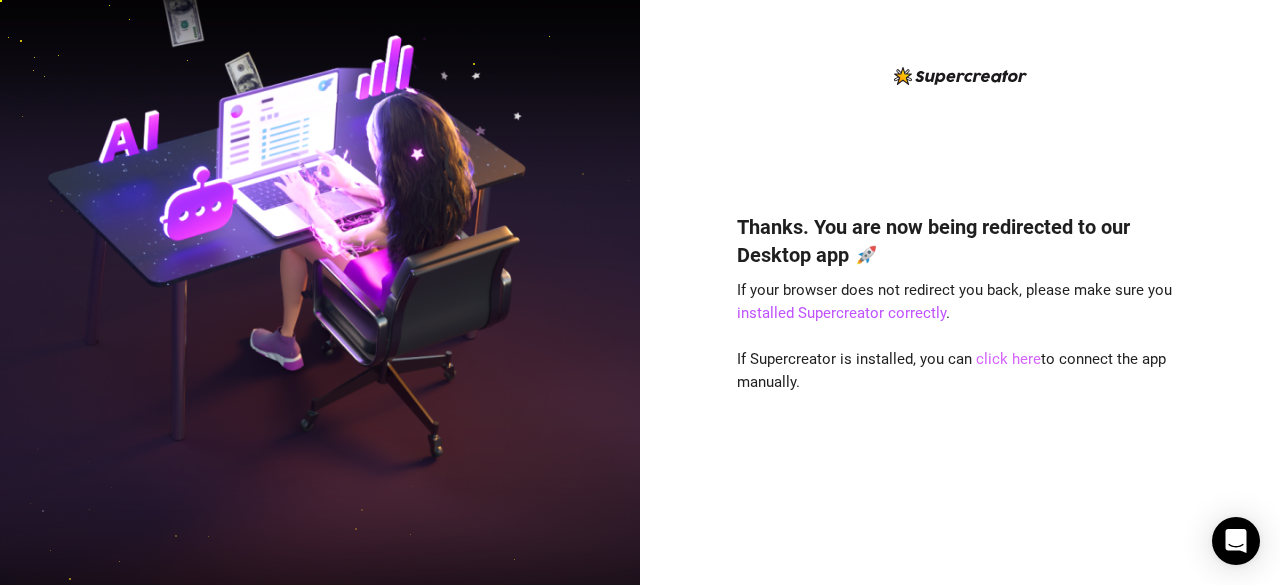 click on "click here" at bounding box center [1008, 359] 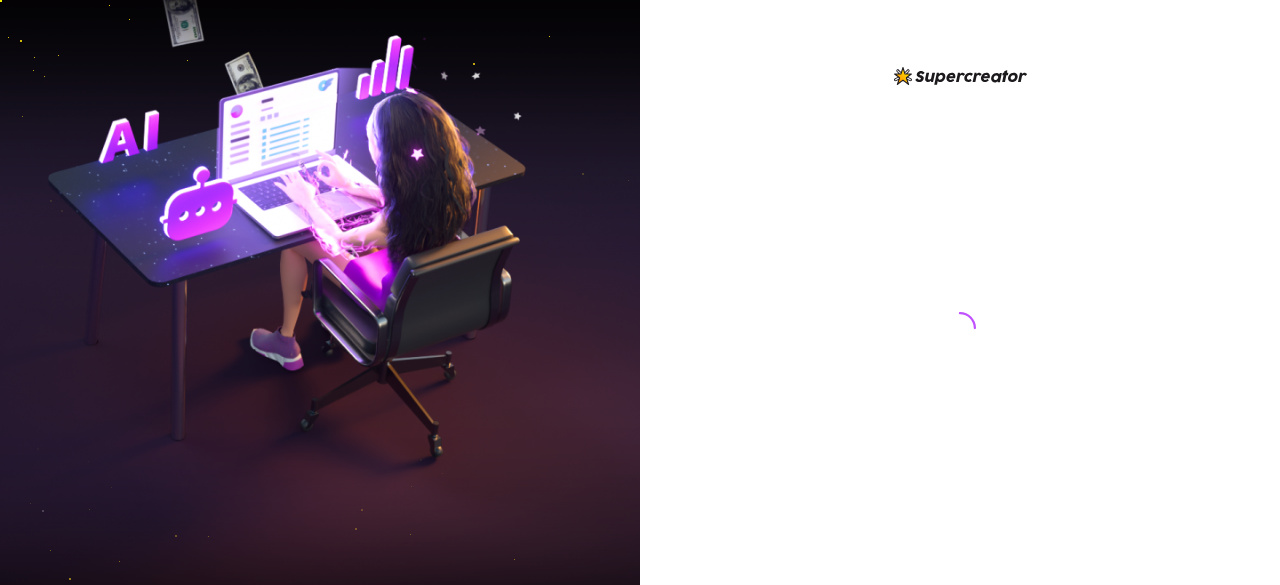 scroll, scrollTop: 0, scrollLeft: 0, axis: both 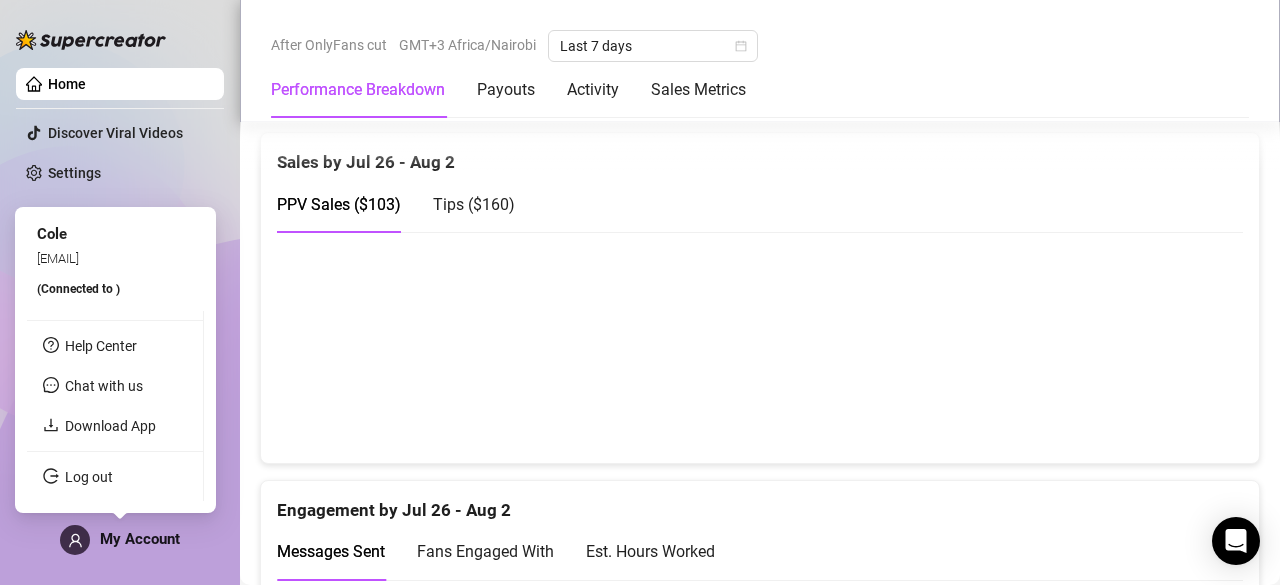 click on "My Account" at bounding box center [140, 539] 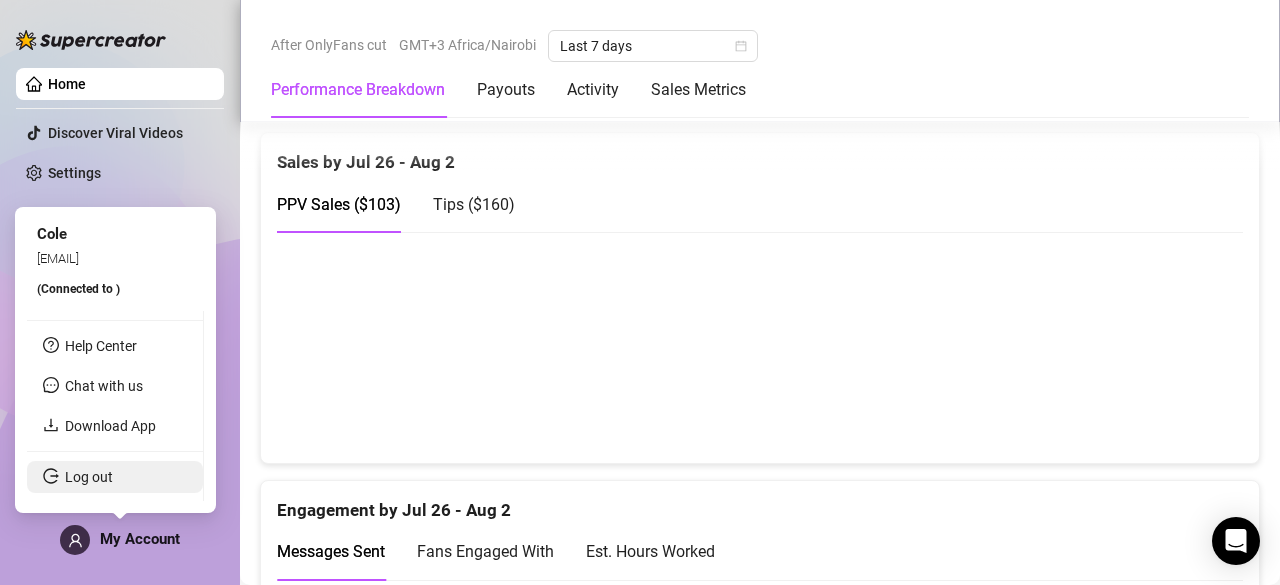 click on "Log out" at bounding box center (89, 477) 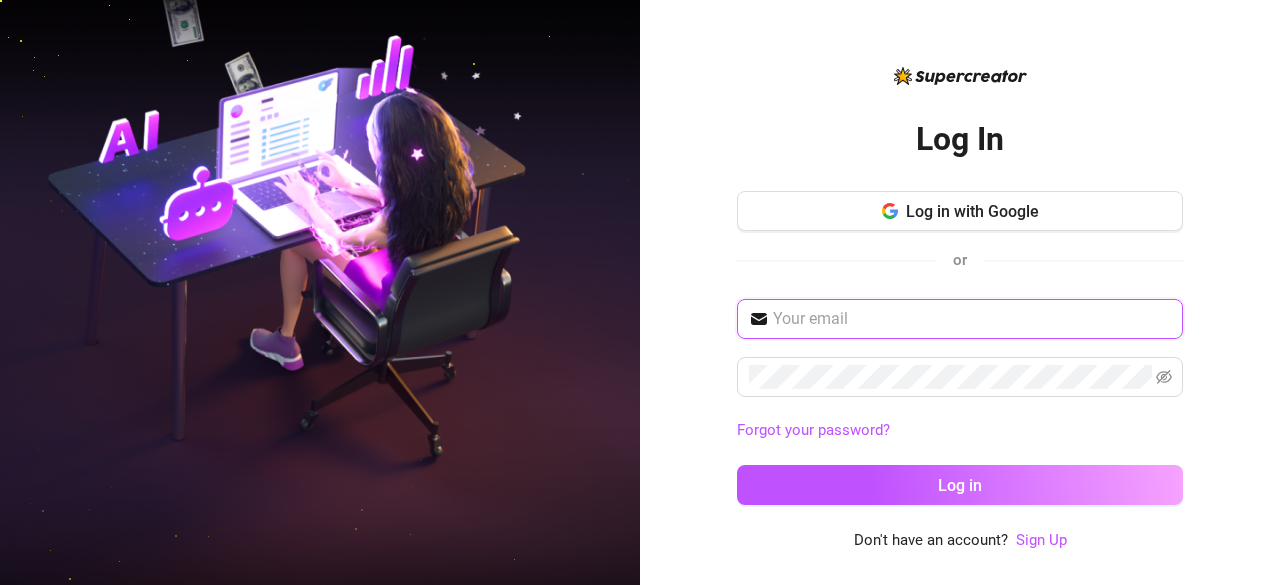 click at bounding box center (972, 319) 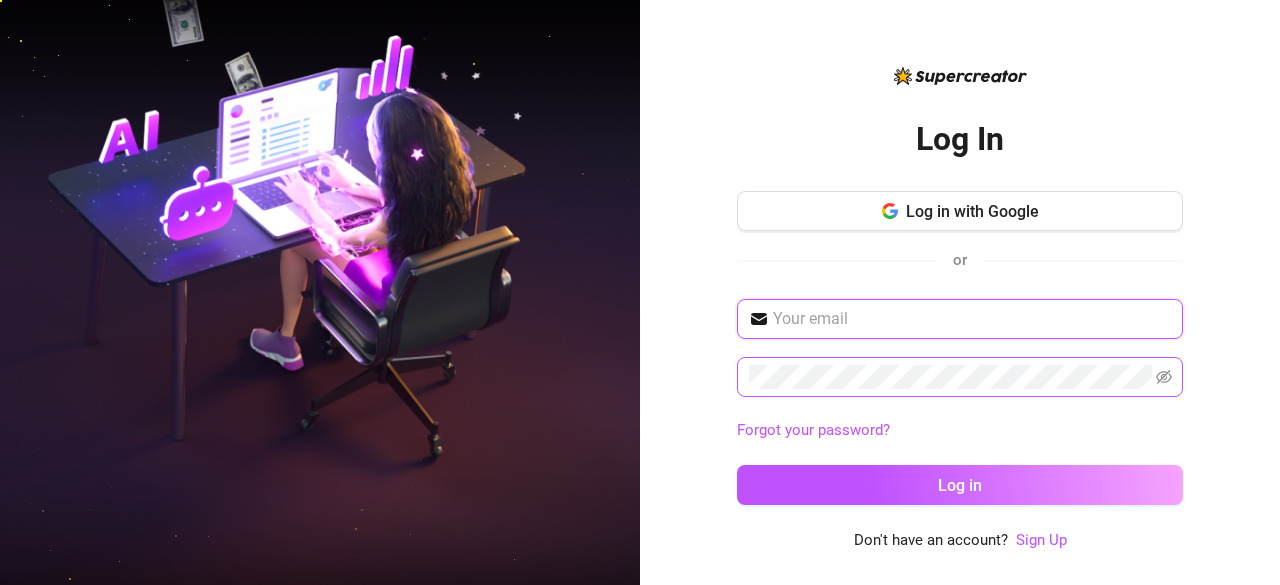 type on "[EMAIL]" 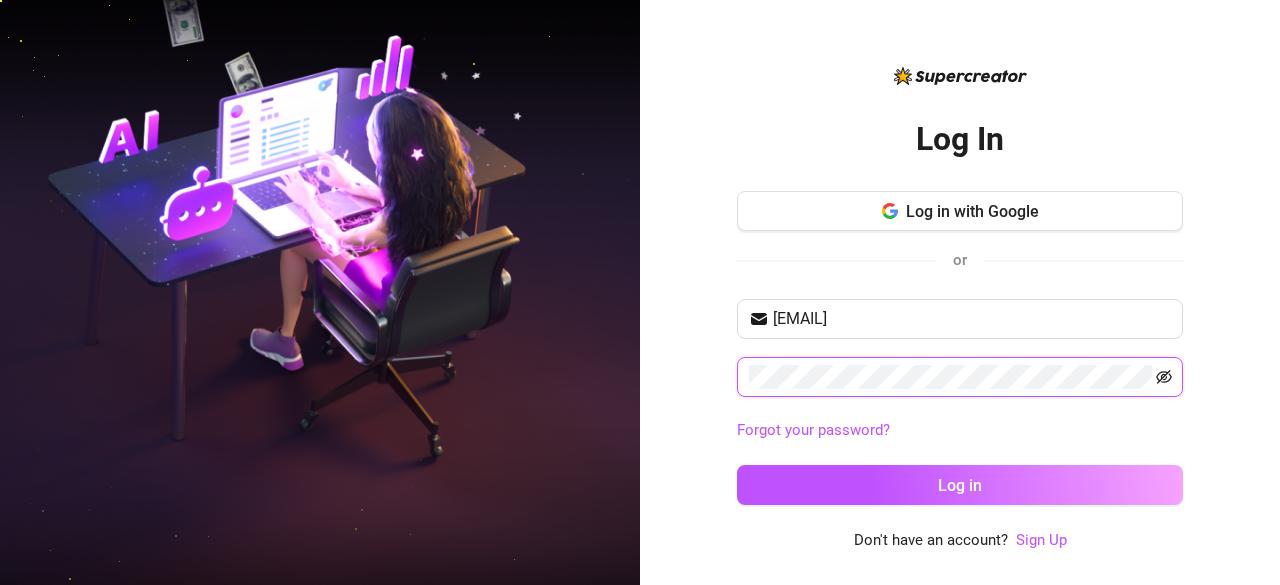 click 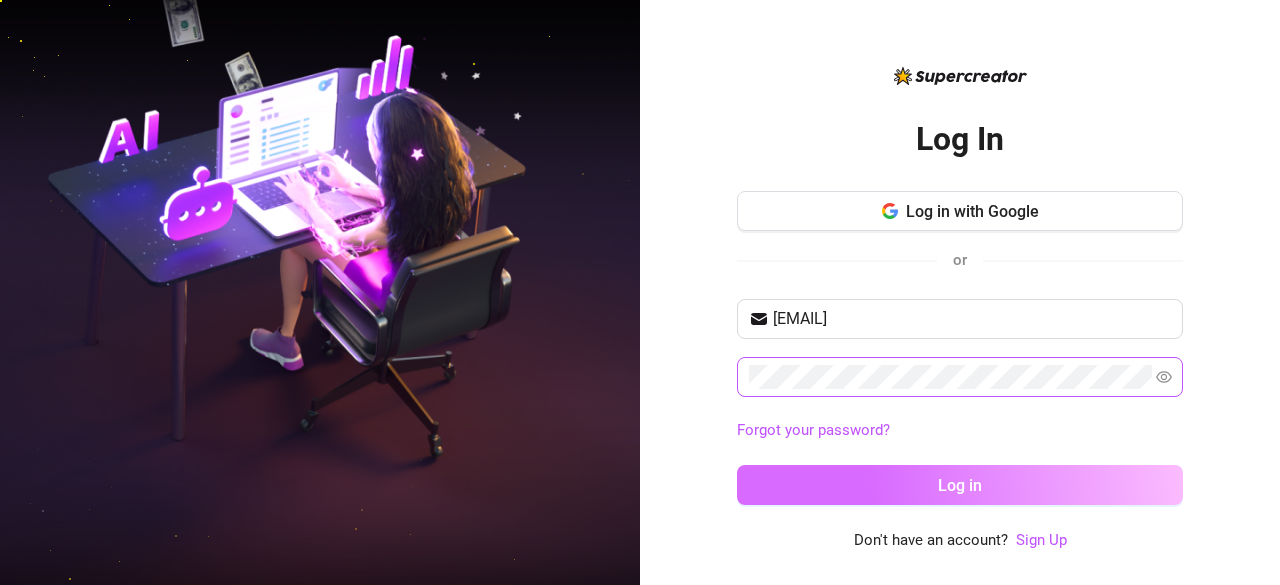 click on "Log in" at bounding box center [960, 485] 